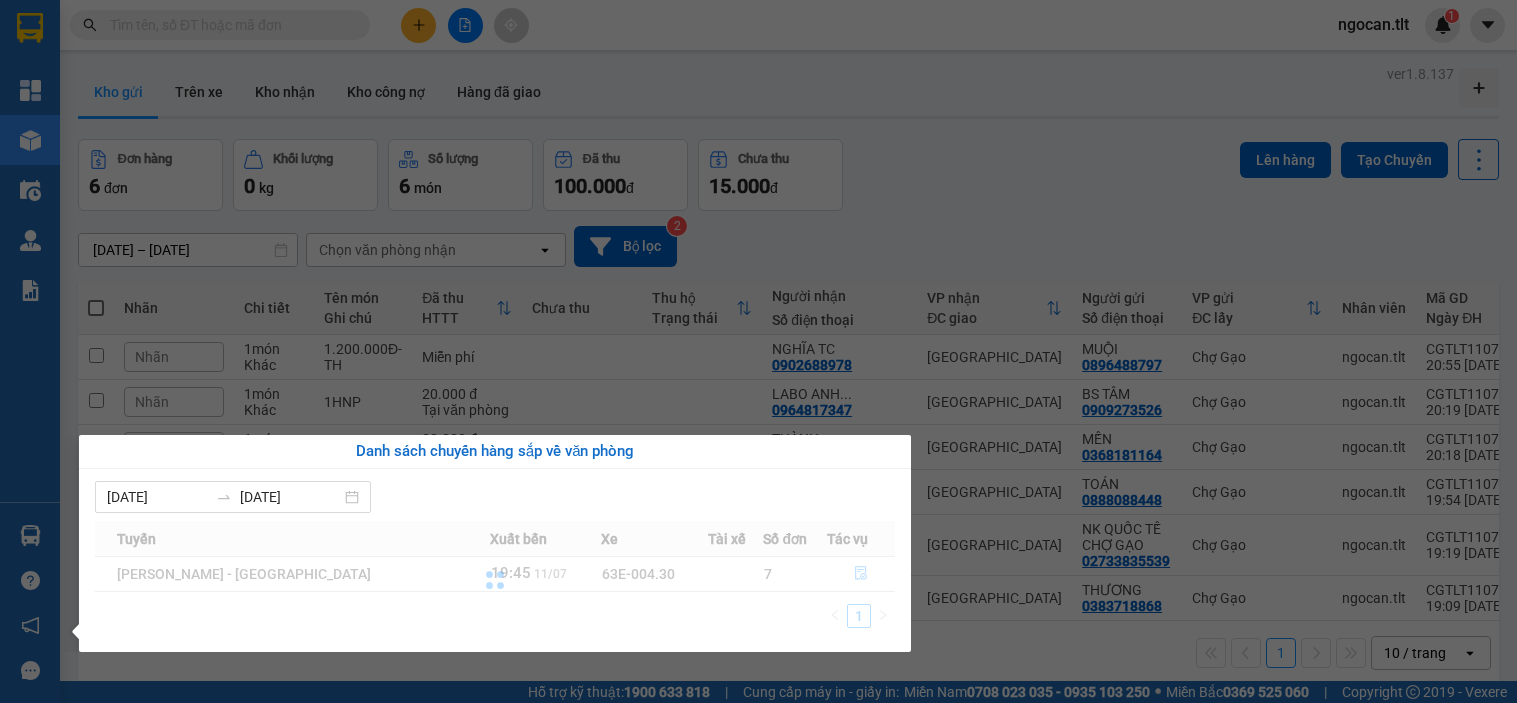 scroll, scrollTop: 0, scrollLeft: 0, axis: both 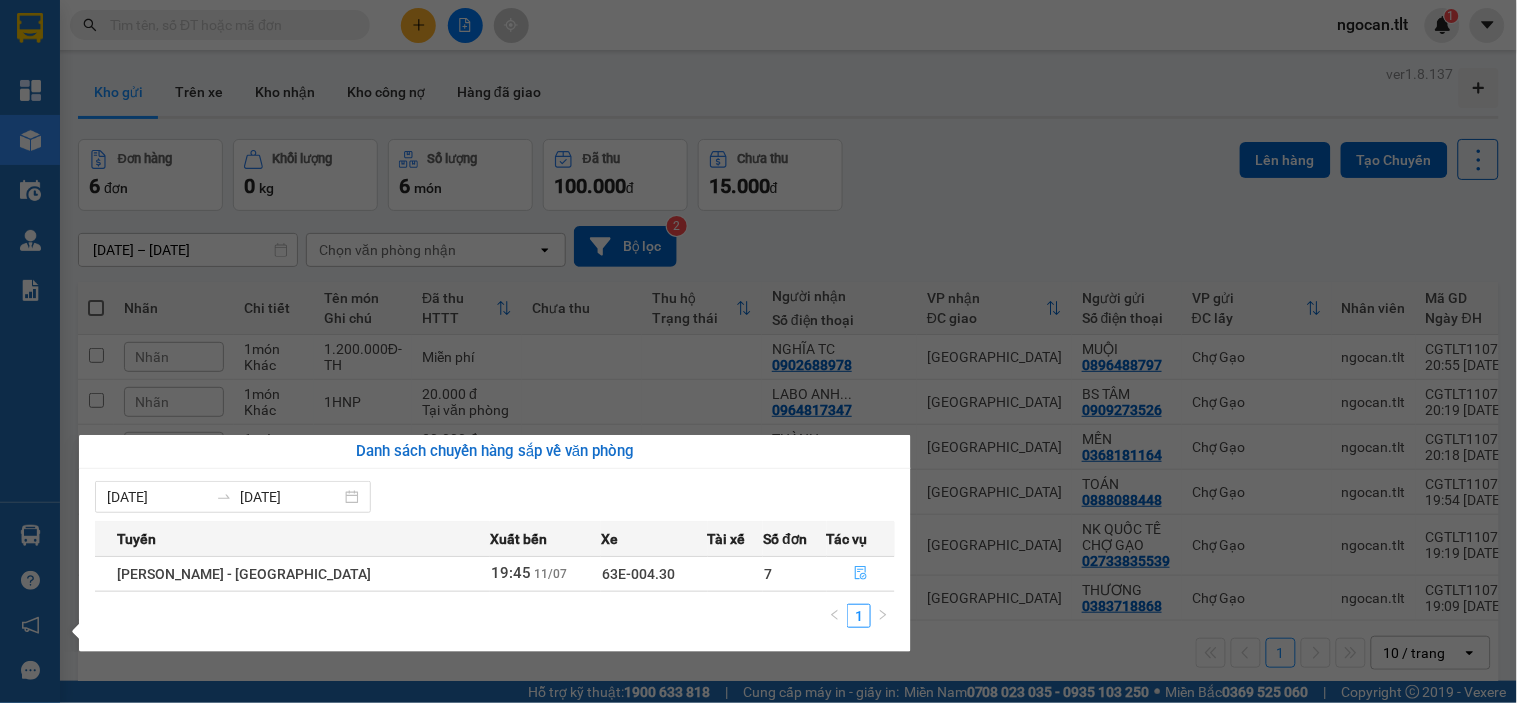 click 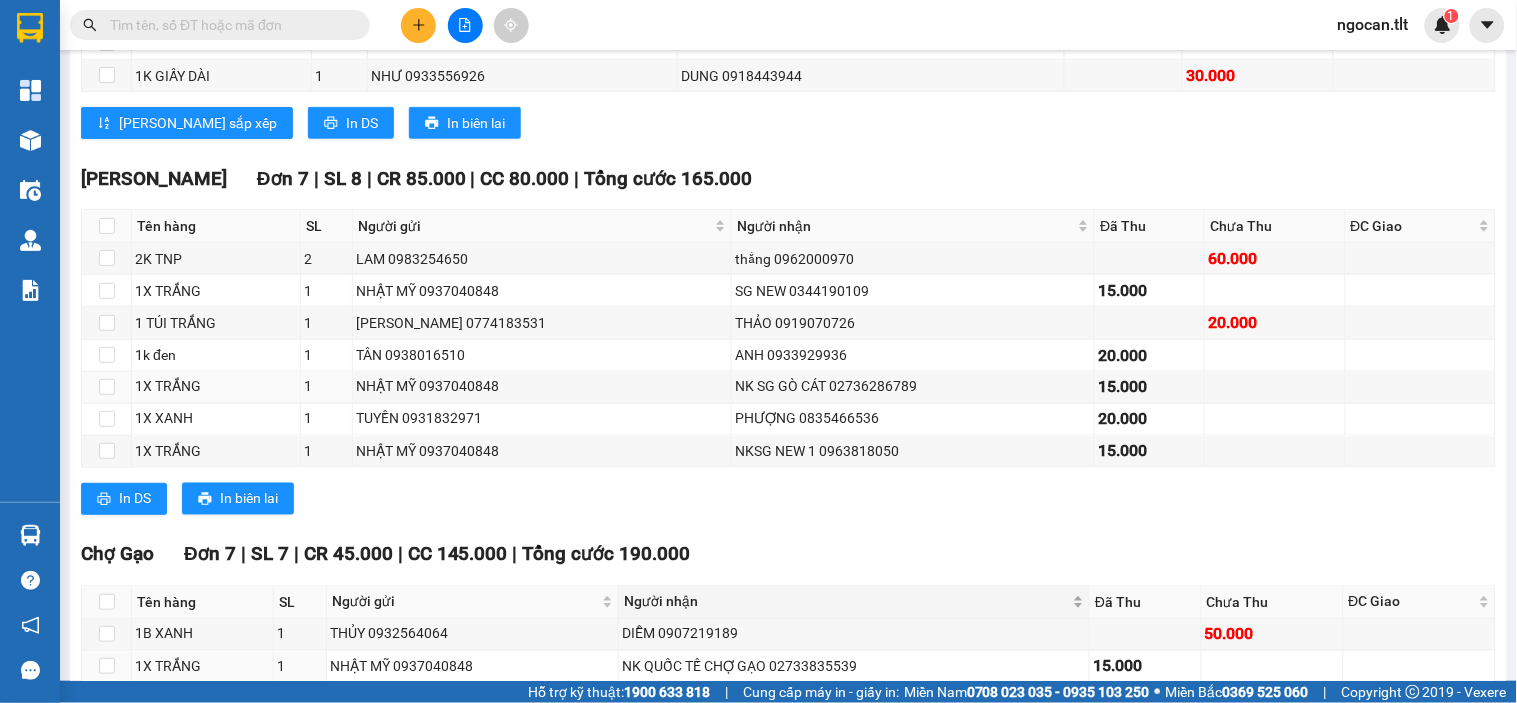 scroll, scrollTop: 875, scrollLeft: 0, axis: vertical 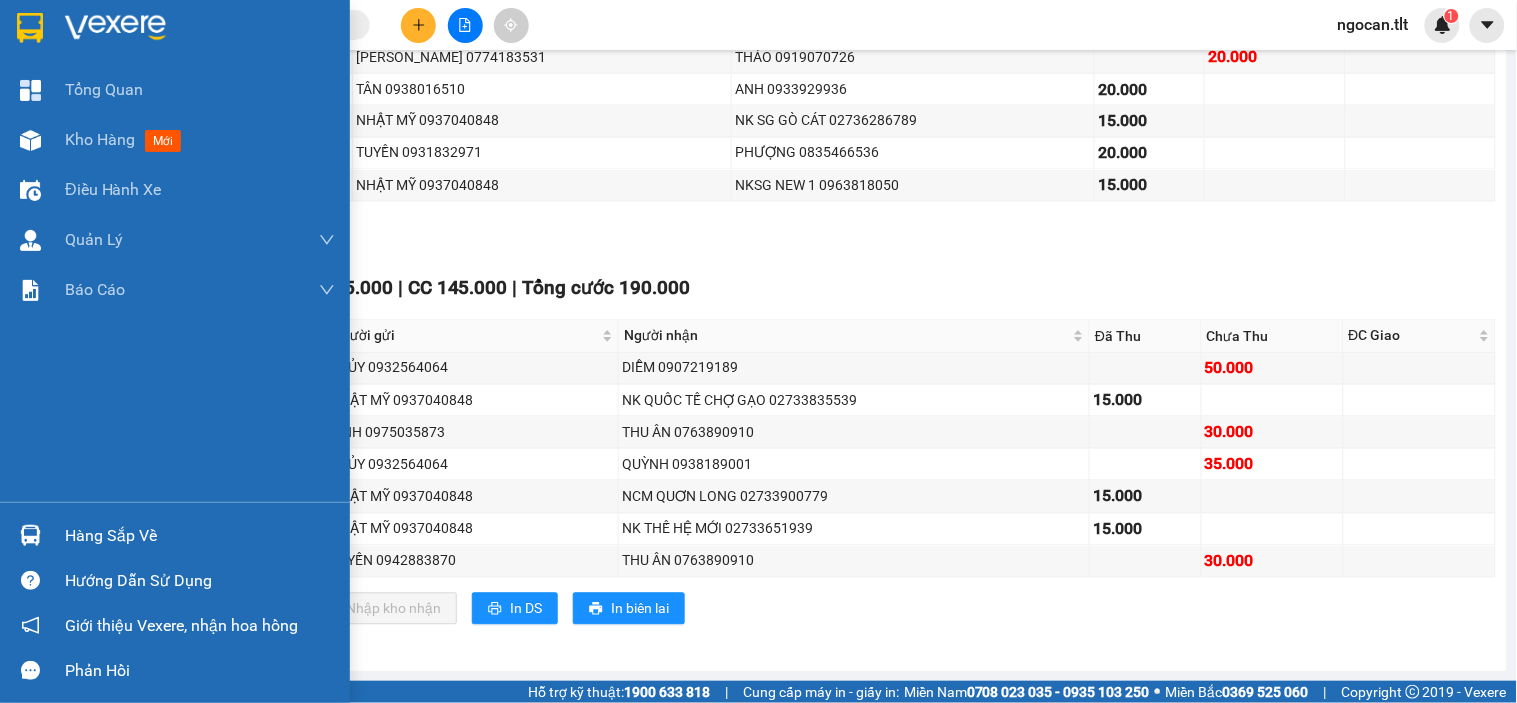 click on "Hàng sắp về Hướng dẫn sử dụng Giới thiệu Vexere, nhận hoa hồng Phản hồi" at bounding box center (175, 597) 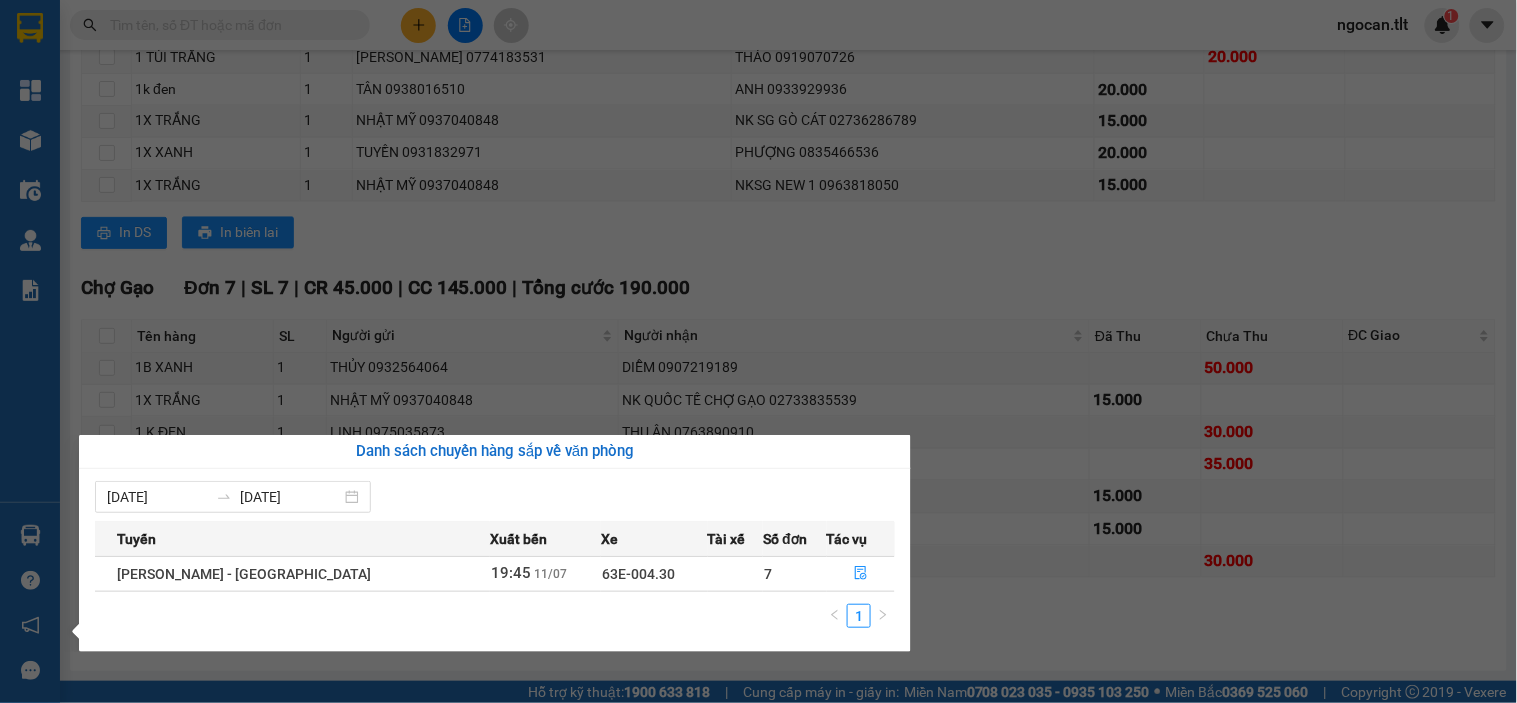 click on "Kết quả tìm kiếm ( 1 )  Bộ lọc  Gửi 3 ngày gần nhất Mã ĐH Trạng thái Món hàng Thu hộ Tổng cước Chưa cước Nhãn Người gửi VP Gửi Người nhận VP Nhận SGTLT1107250489 17:22 [DATE] VP Nhận   63B-018.56 20:24 [DATE] 2B GIÂY DẦU SL:  2 60.000 60.000 02839633051 PHÚC THỊNH [GEOGRAPHIC_DATA] 0799799914 LÝ  Chợ Gạo 1 ngocan.tlt 1     Tổng Quan     Kho hàng mới     Điều hành xe     Quản [PERSON_NAME] lý chuyến Quản lý khách hàng Quản lý giao nhận mới     Báo cáo Báo cáo dòng tiền (Nhân Viên) Báo cáo dòng tiền (VP) Doanh số tạo đơn theo VP gửi (nhân viên) Hàng sắp về Hướng dẫn sử dụng Giới thiệu Vexere, nhận hoa hồng Phản hồi Phần mềm hỗ trợ bạn tốt chứ? [PERSON_NAME] - Mỹ Tho [DATE] 19:45     - 63E-004.30  Làm mới In phơi In đơn chọn Thống kê Lọc  Đã Thu Lọc  Chưa Thu Chọn tuyến Chọn chuyến Chuyển phơi Xuất Excel Đã giao Kho nhận       |" at bounding box center [758, 351] 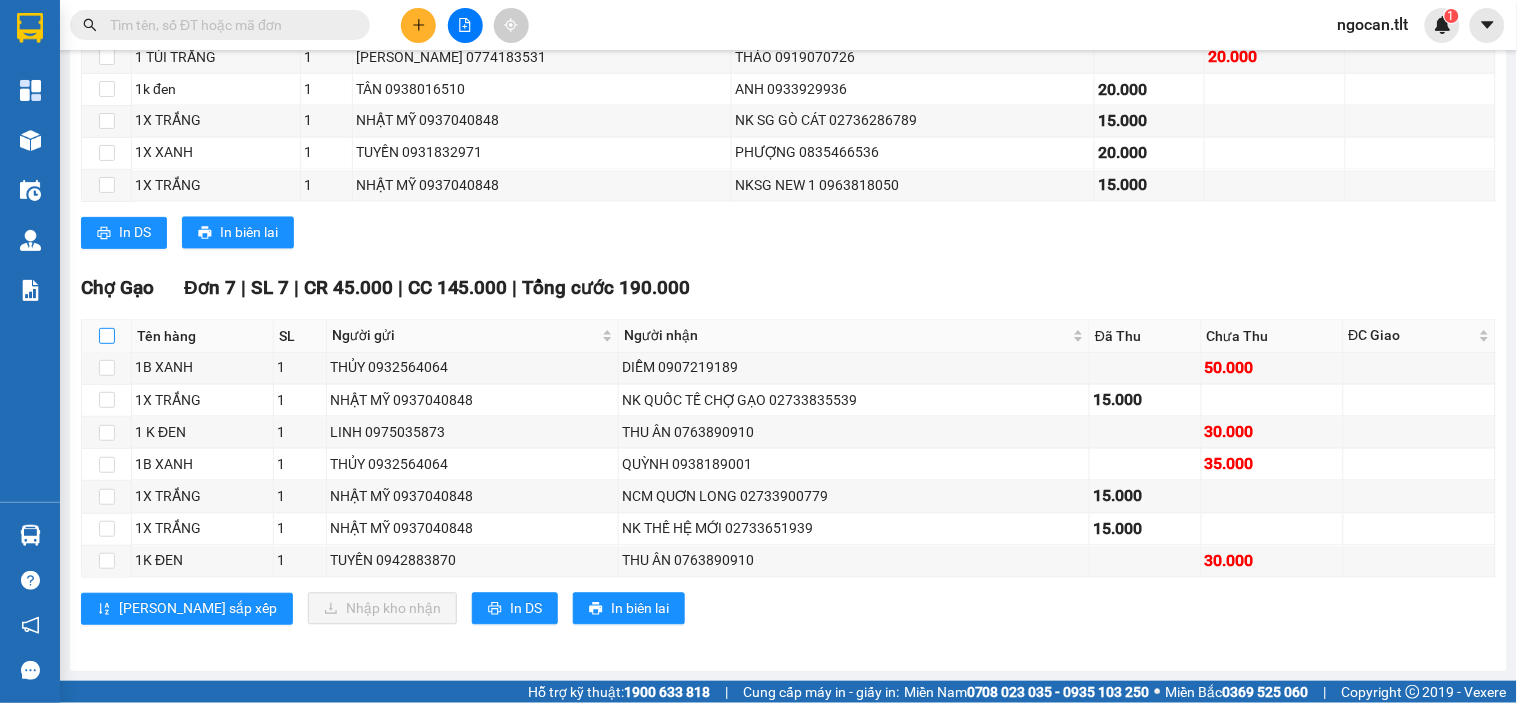 click at bounding box center [107, 336] 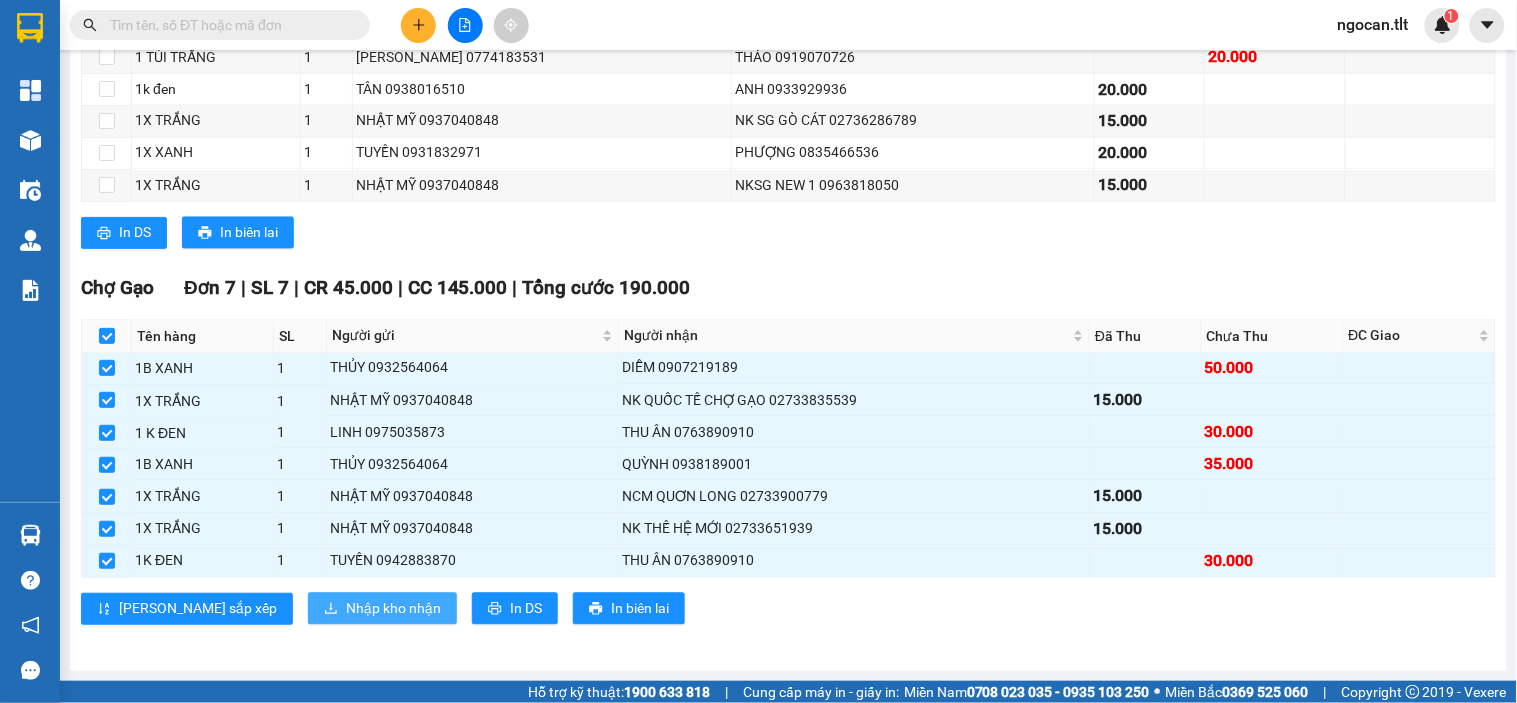 click on "Nhập kho nhận" at bounding box center (393, 609) 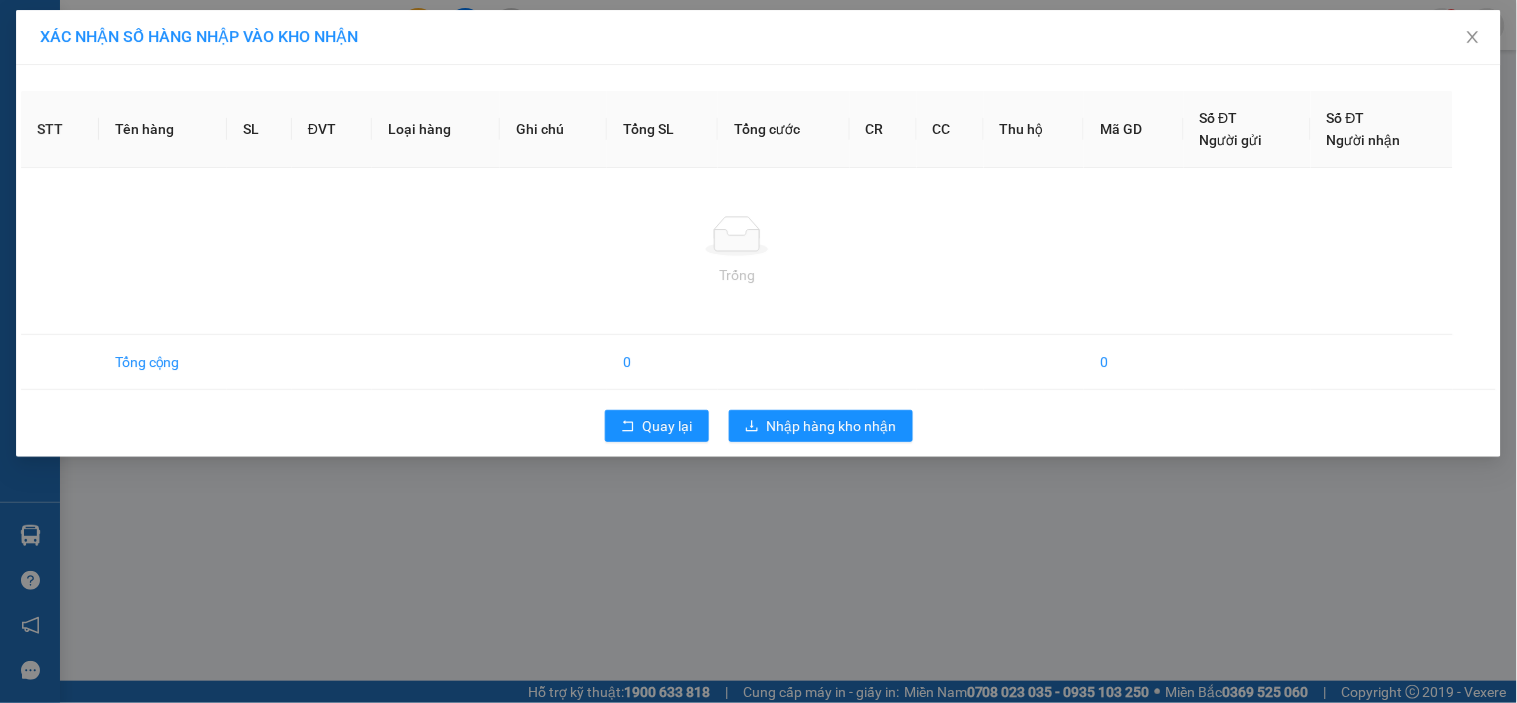 scroll, scrollTop: 0, scrollLeft: 0, axis: both 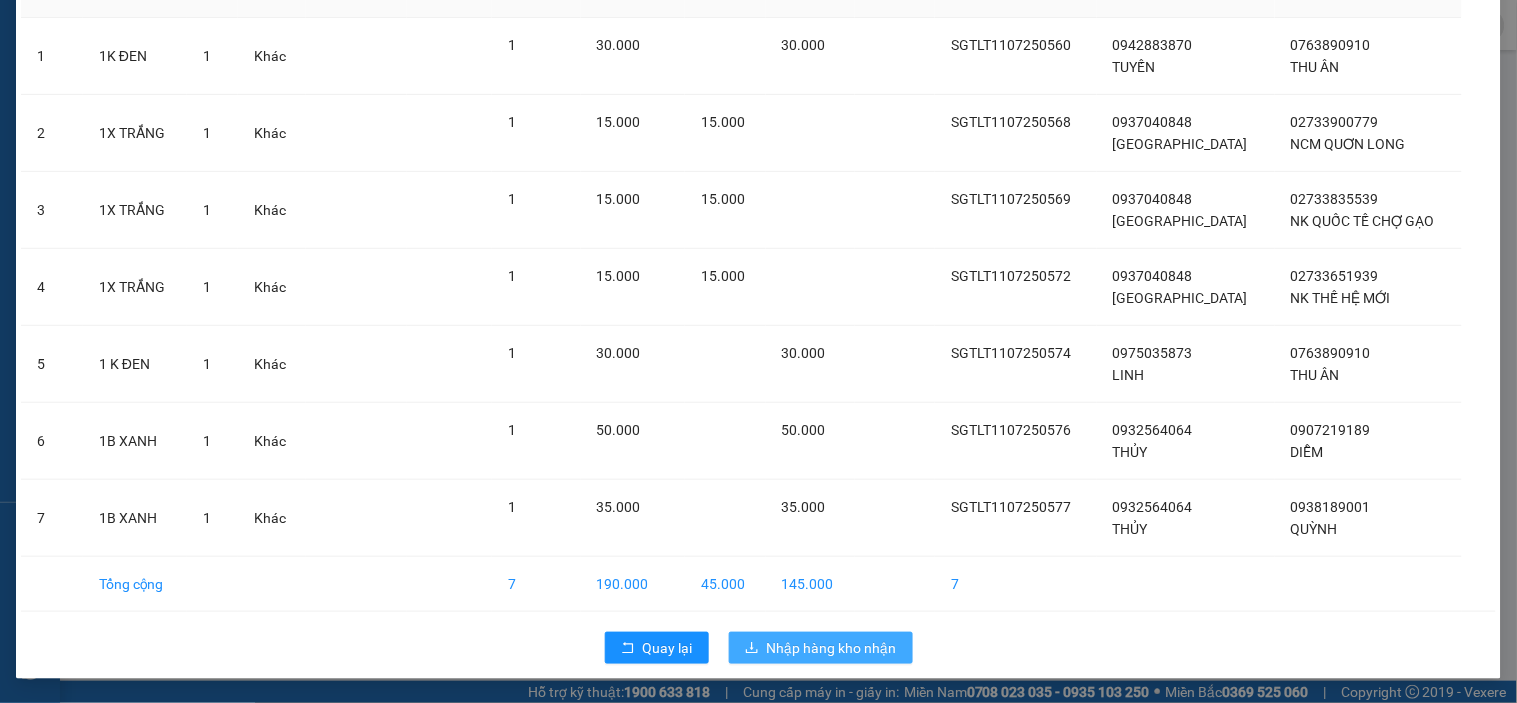 click on "Nhập hàng kho nhận" at bounding box center (832, 648) 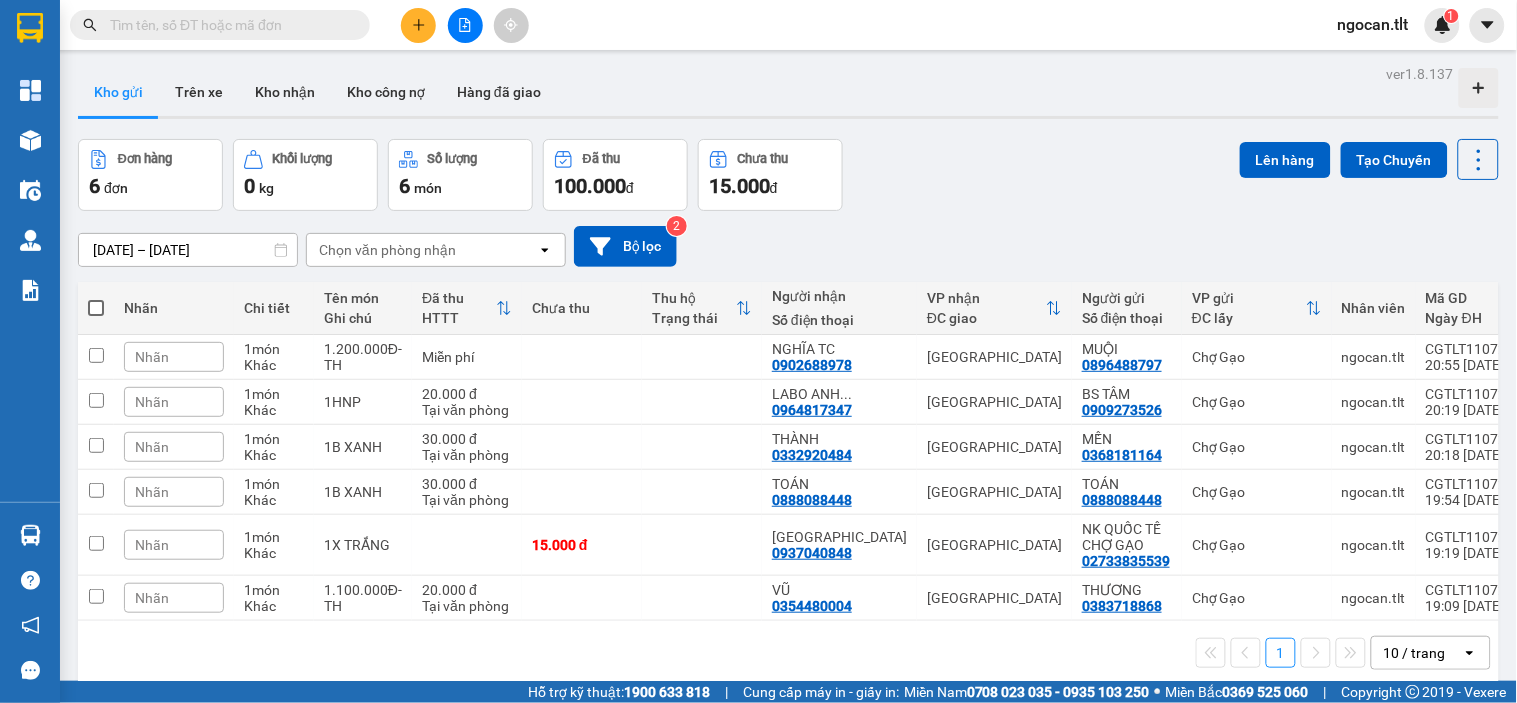 click on "Đơn hàng 6 đơn Khối lượng 0 kg Số lượng 6 món Đã thu 100.000  đ Chưa thu 15.000  đ Lên hàng Tạo Chuyến" at bounding box center [788, 175] 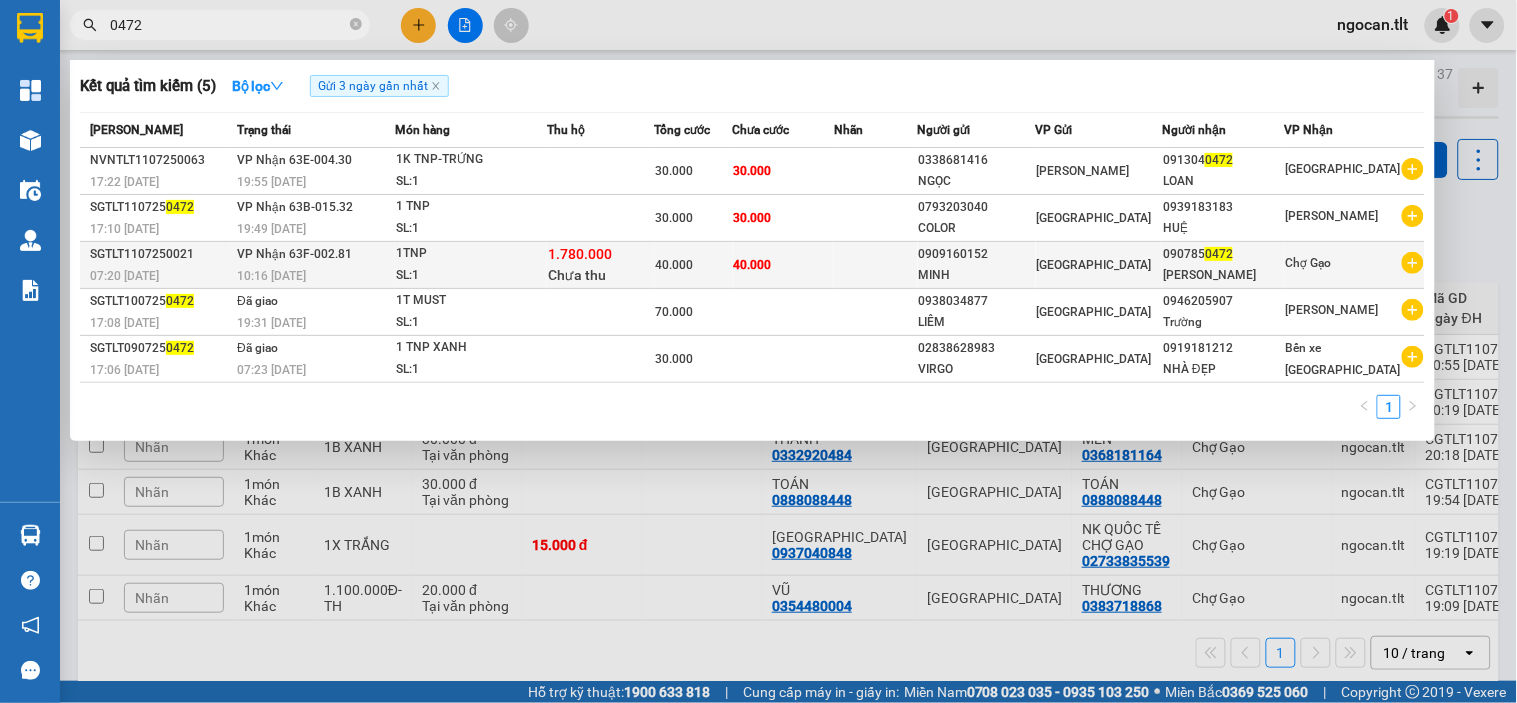 type on "0472" 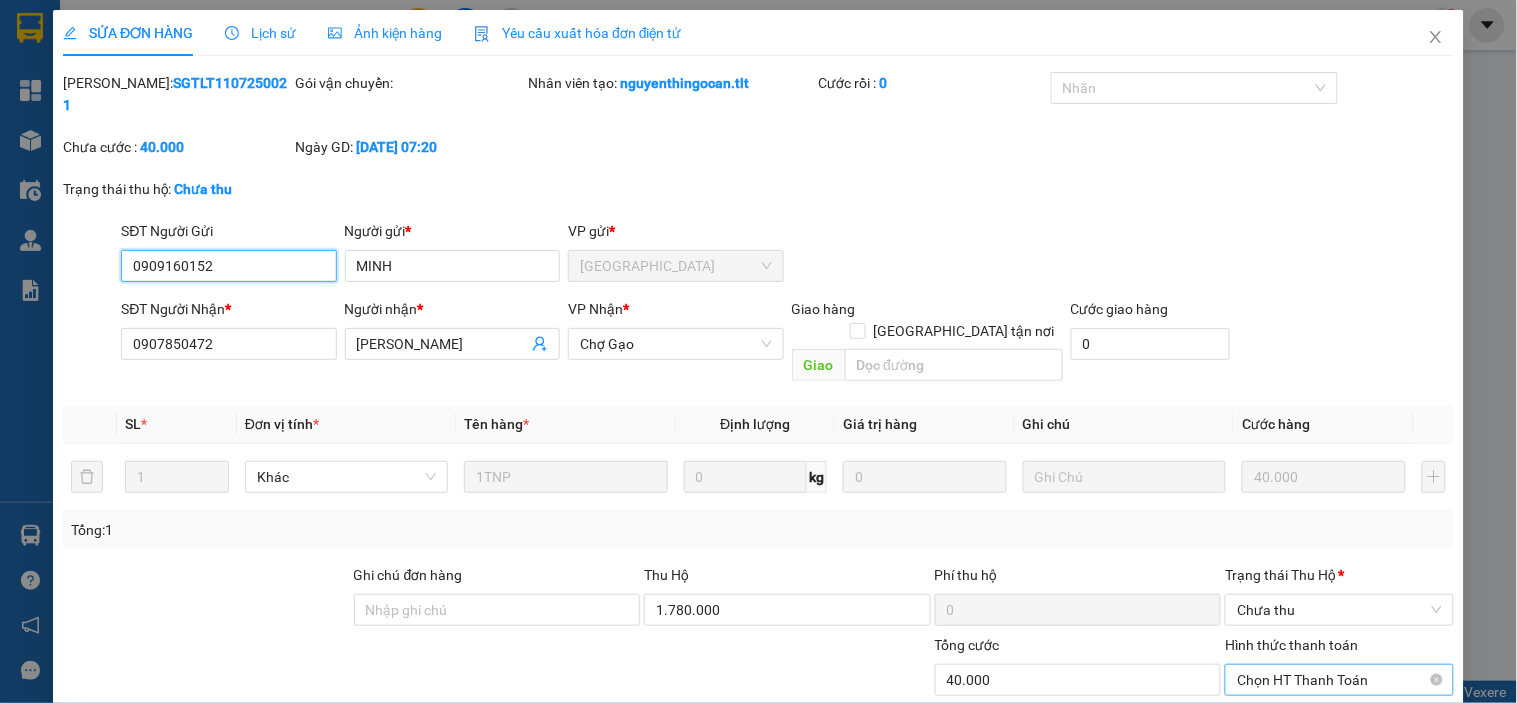 click on "Chọn HT Thanh Toán" at bounding box center (1339, 680) 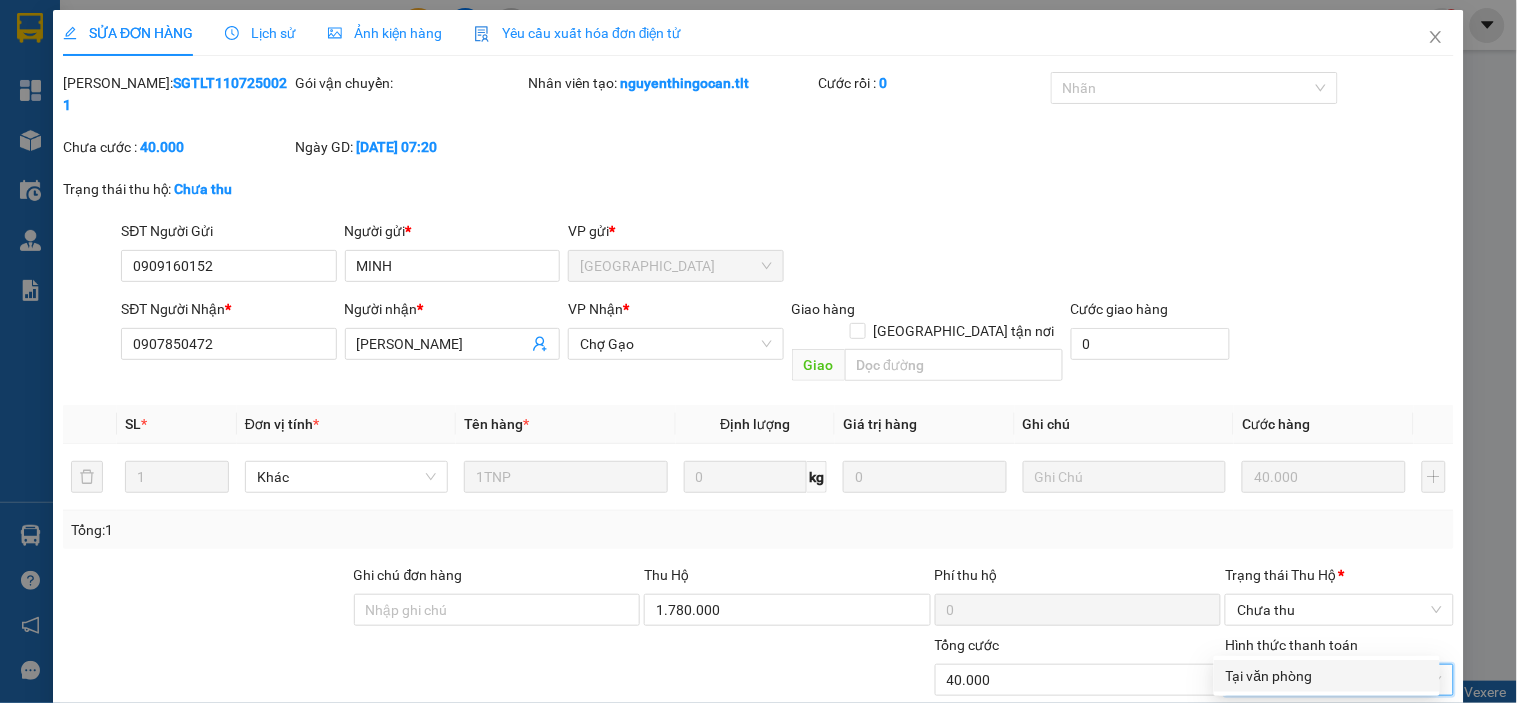 click on "Tại văn phòng" at bounding box center (1327, 676) 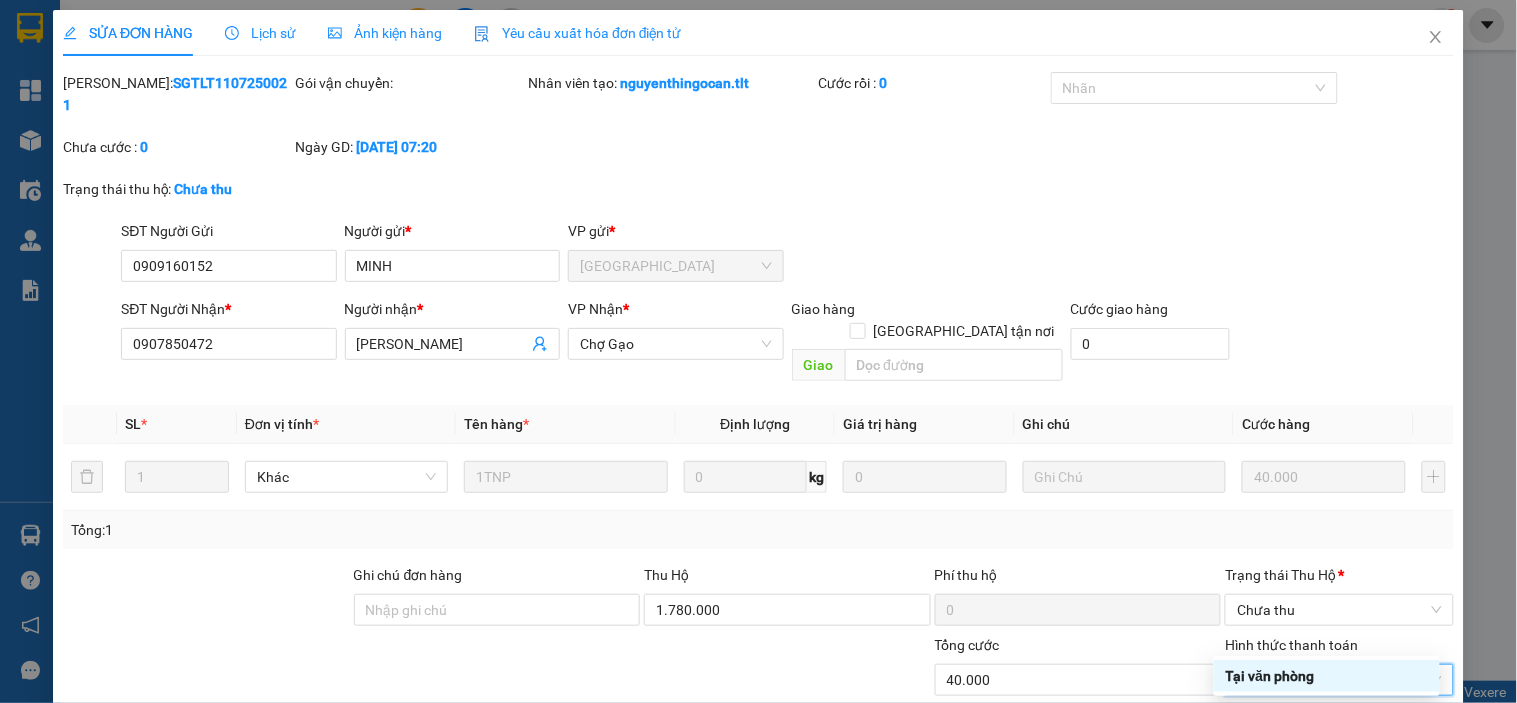 type on "0" 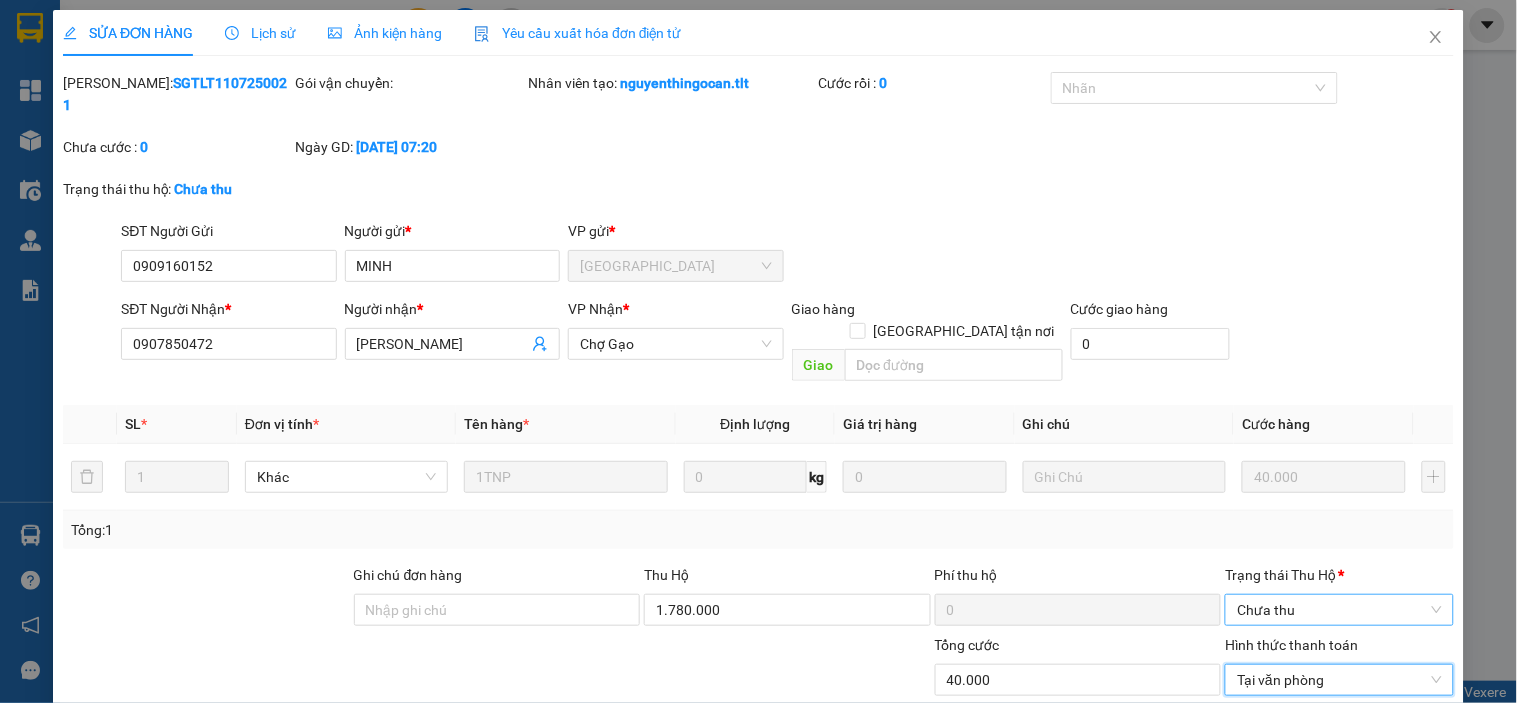 click on "Chưa thu" at bounding box center (1339, 610) 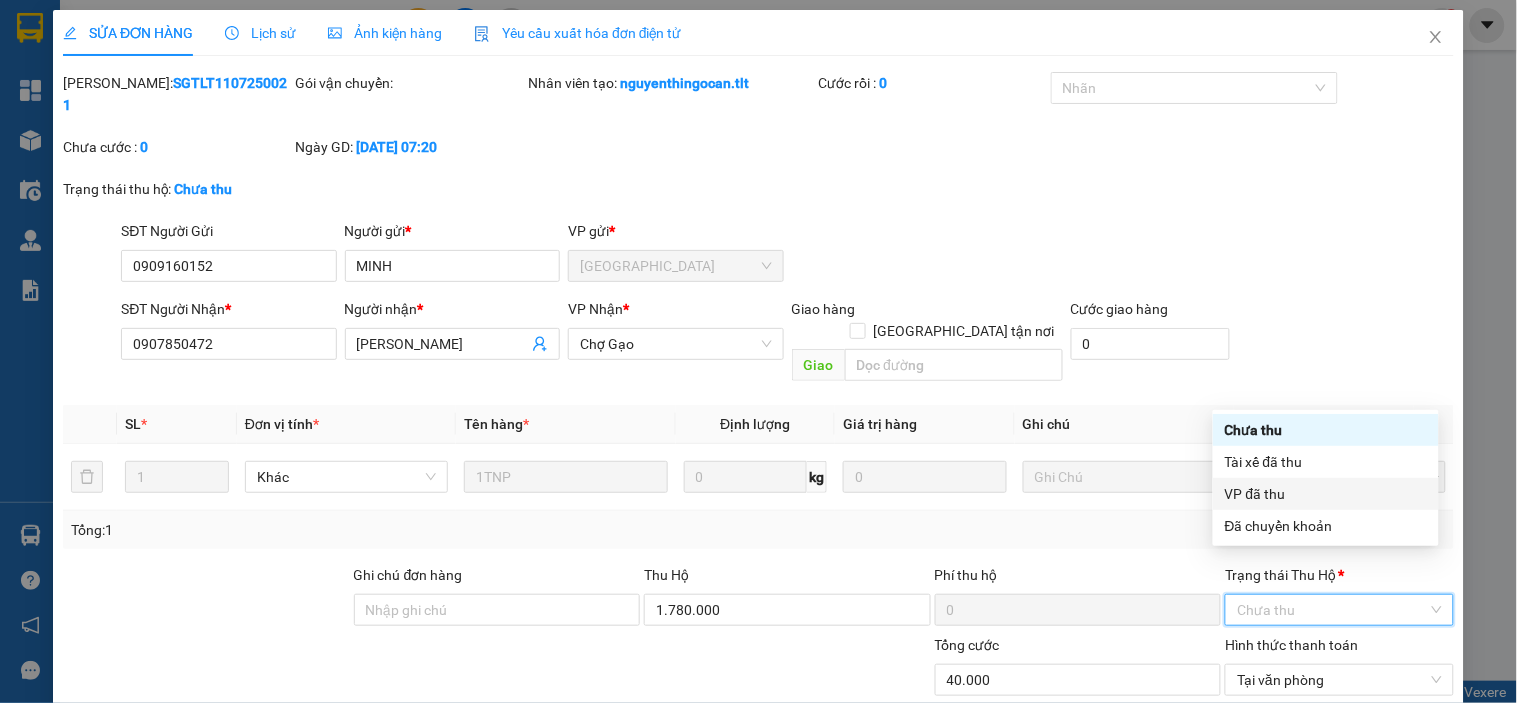 click on "VP đã thu" at bounding box center [1326, 494] 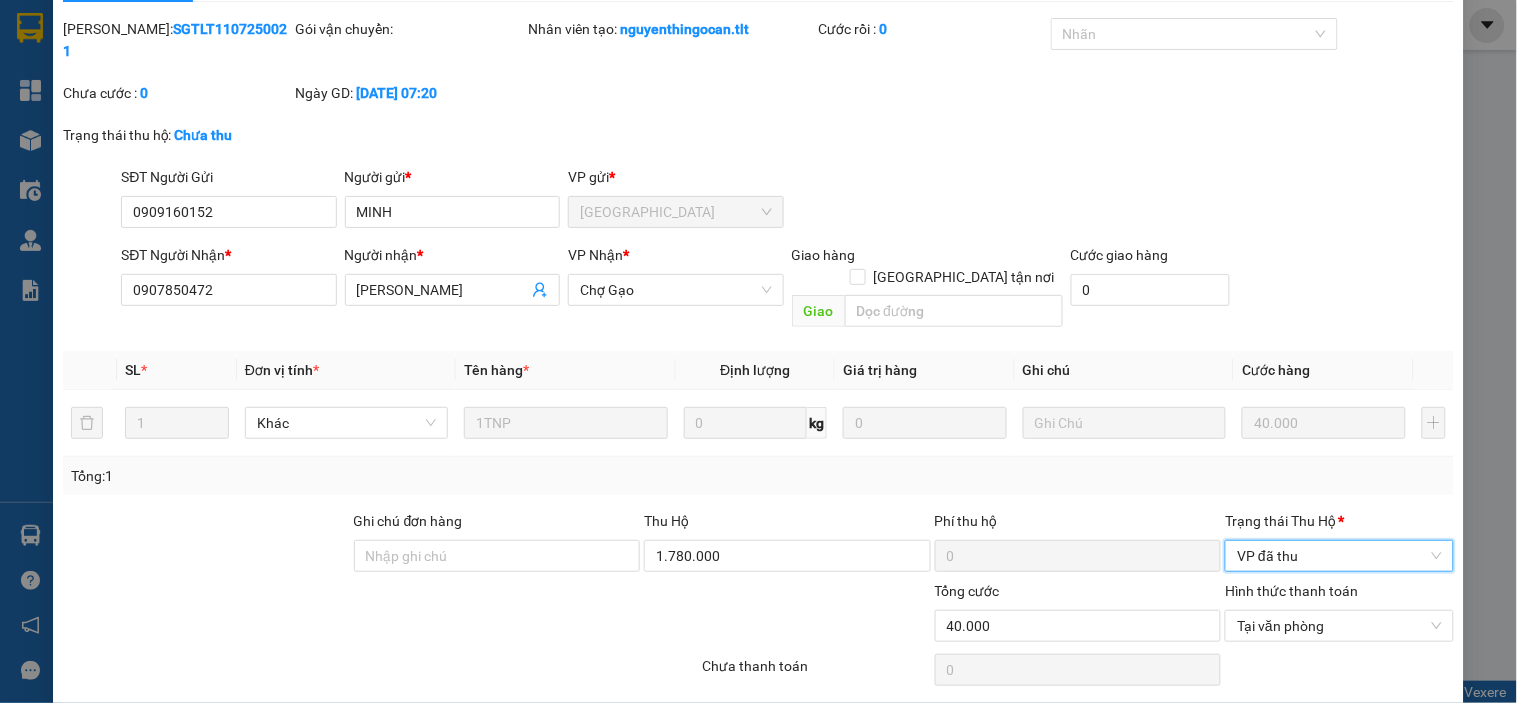 scroll, scrollTop: 82, scrollLeft: 0, axis: vertical 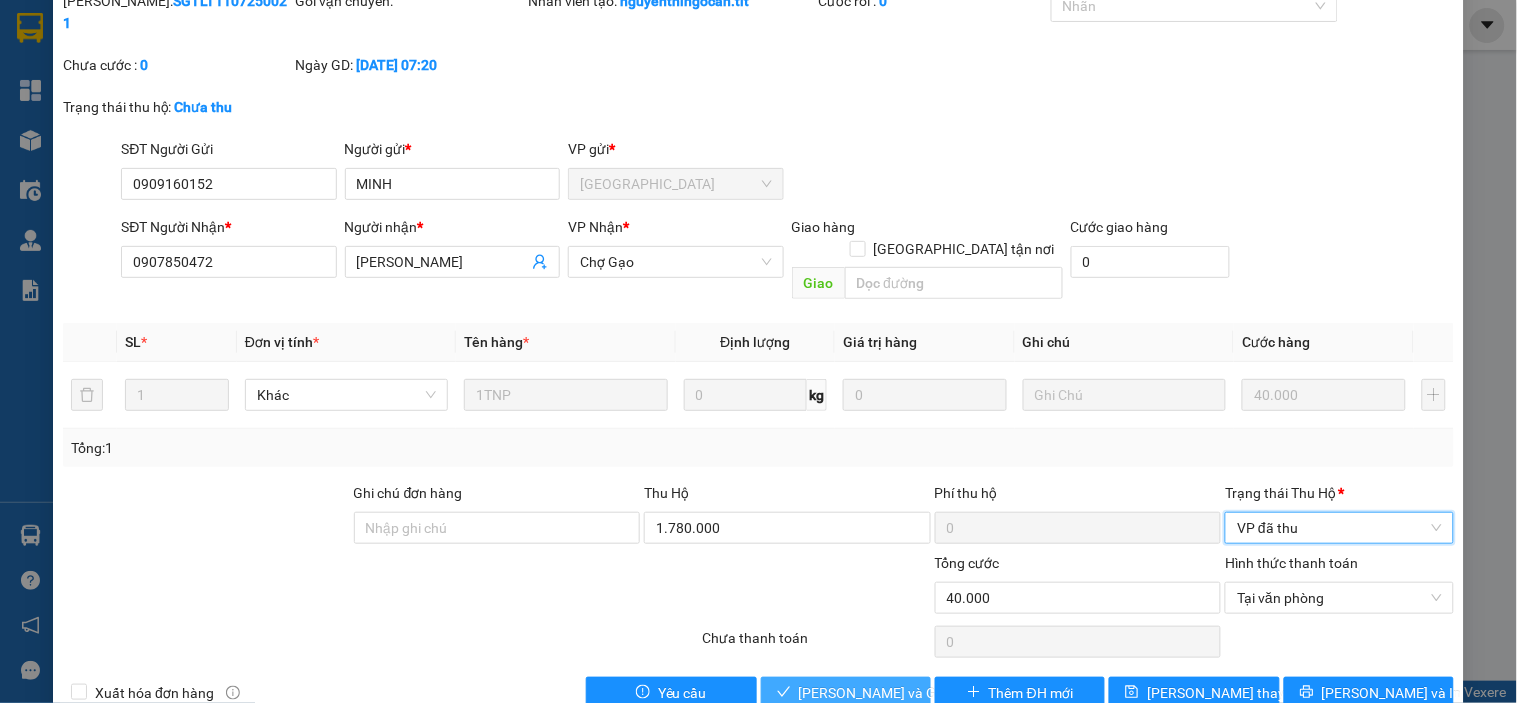 click on "[PERSON_NAME] và Giao hàng" at bounding box center (895, 693) 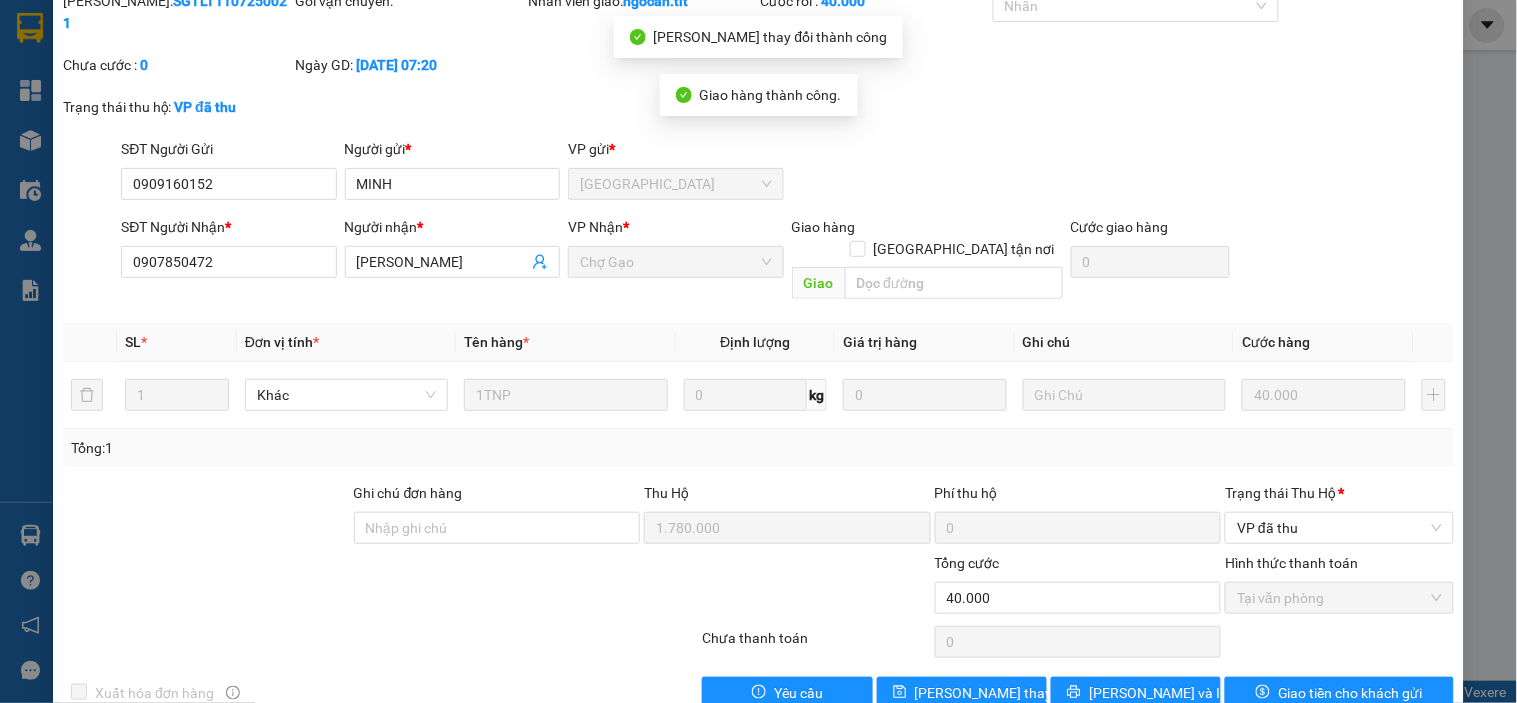 scroll, scrollTop: 0, scrollLeft: 0, axis: both 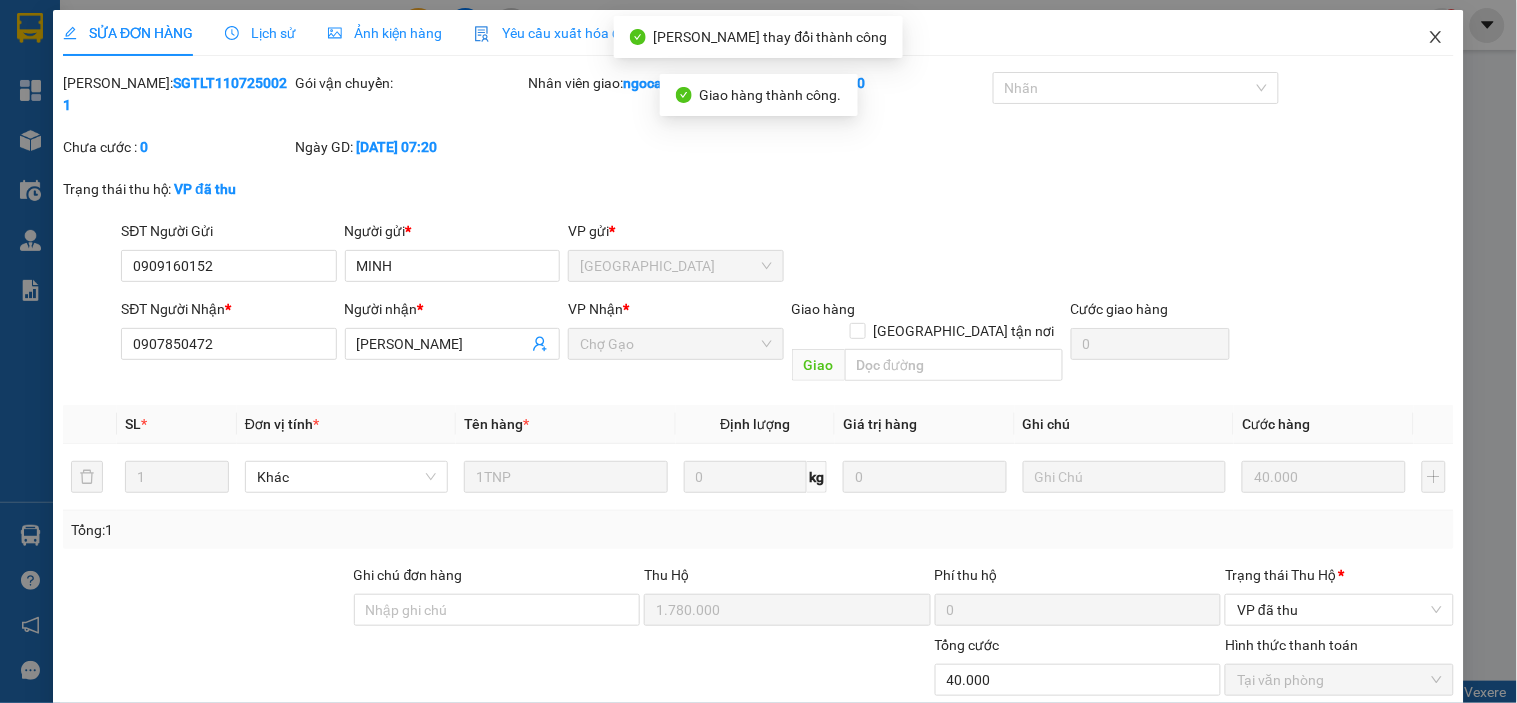 click at bounding box center (1436, 38) 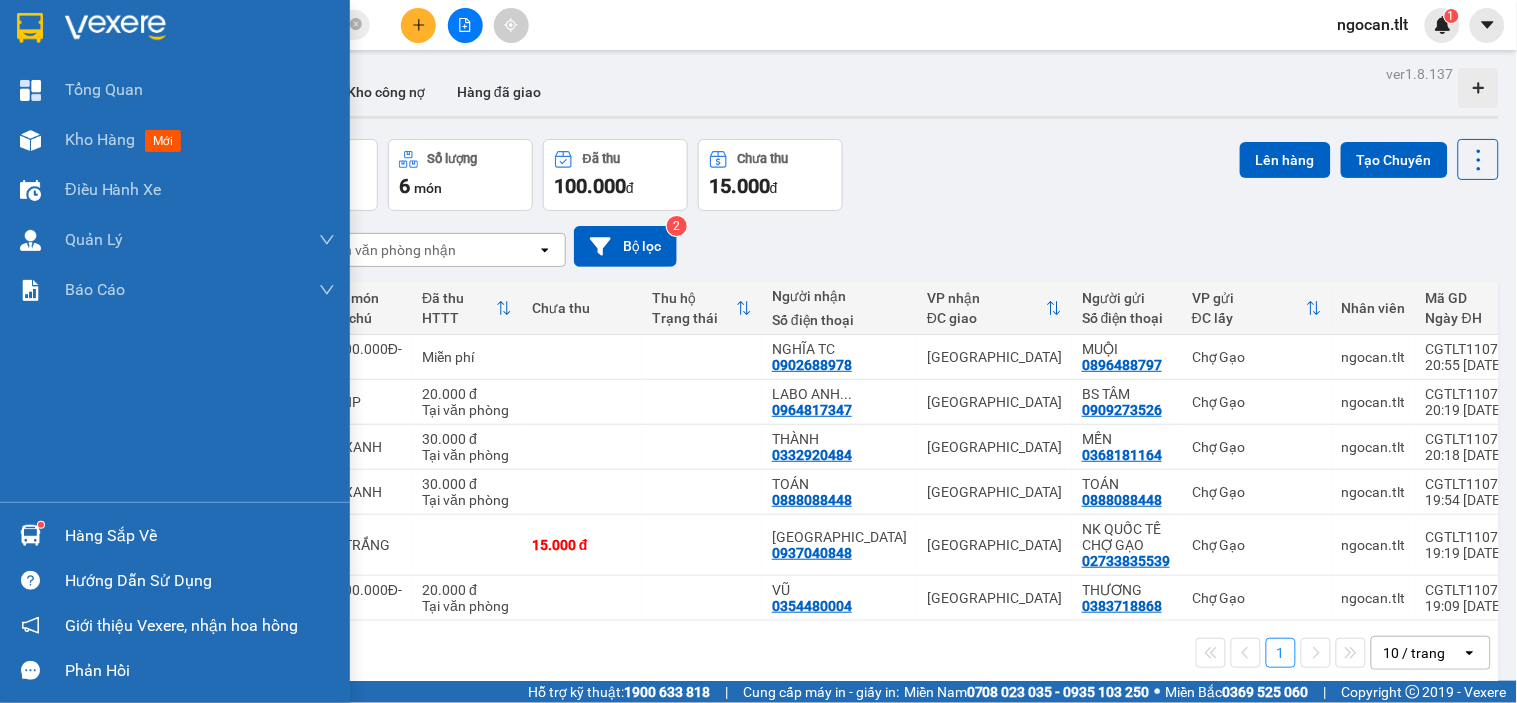 click at bounding box center (30, 28) 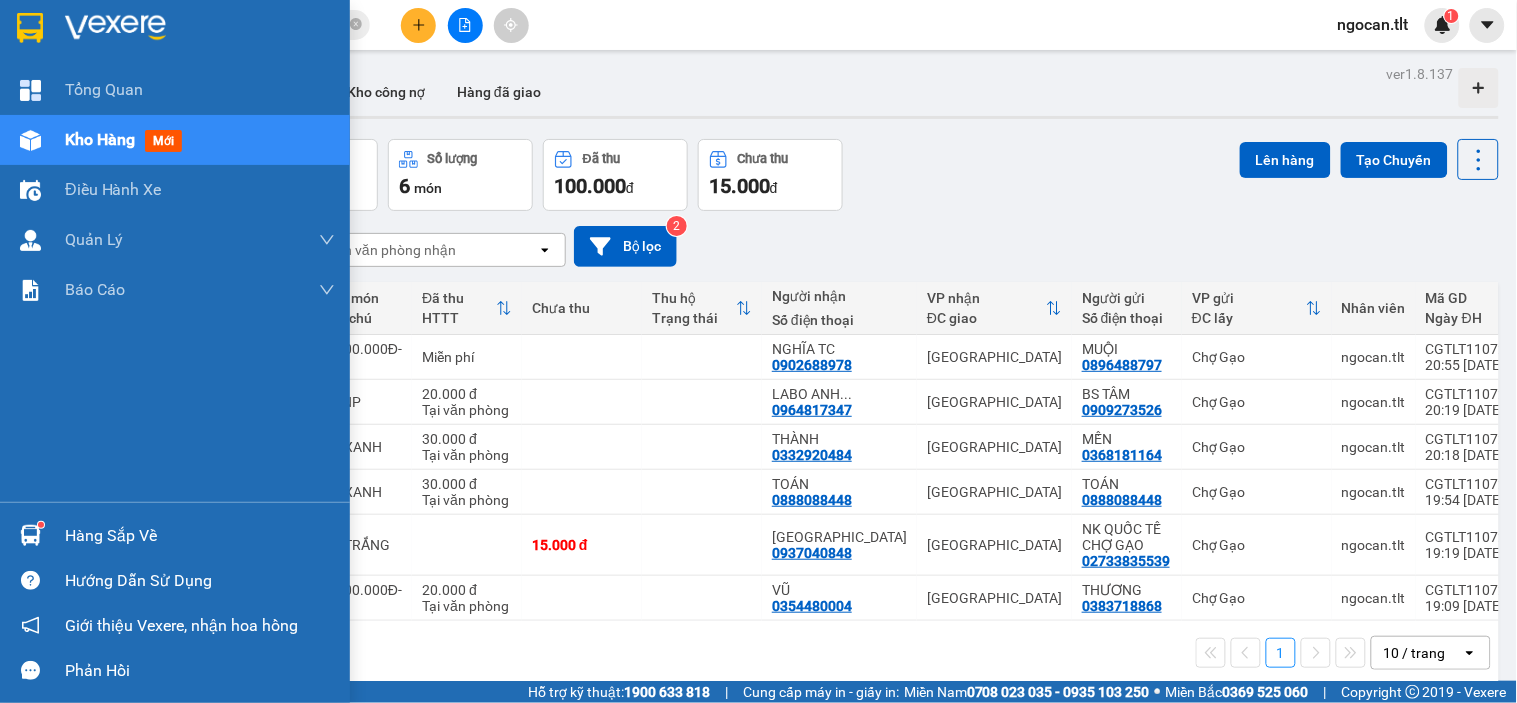click on "Hàng sắp về Hướng dẫn sử dụng Giới thiệu Vexere, nhận hoa hồng Phản hồi" at bounding box center [175, 597] 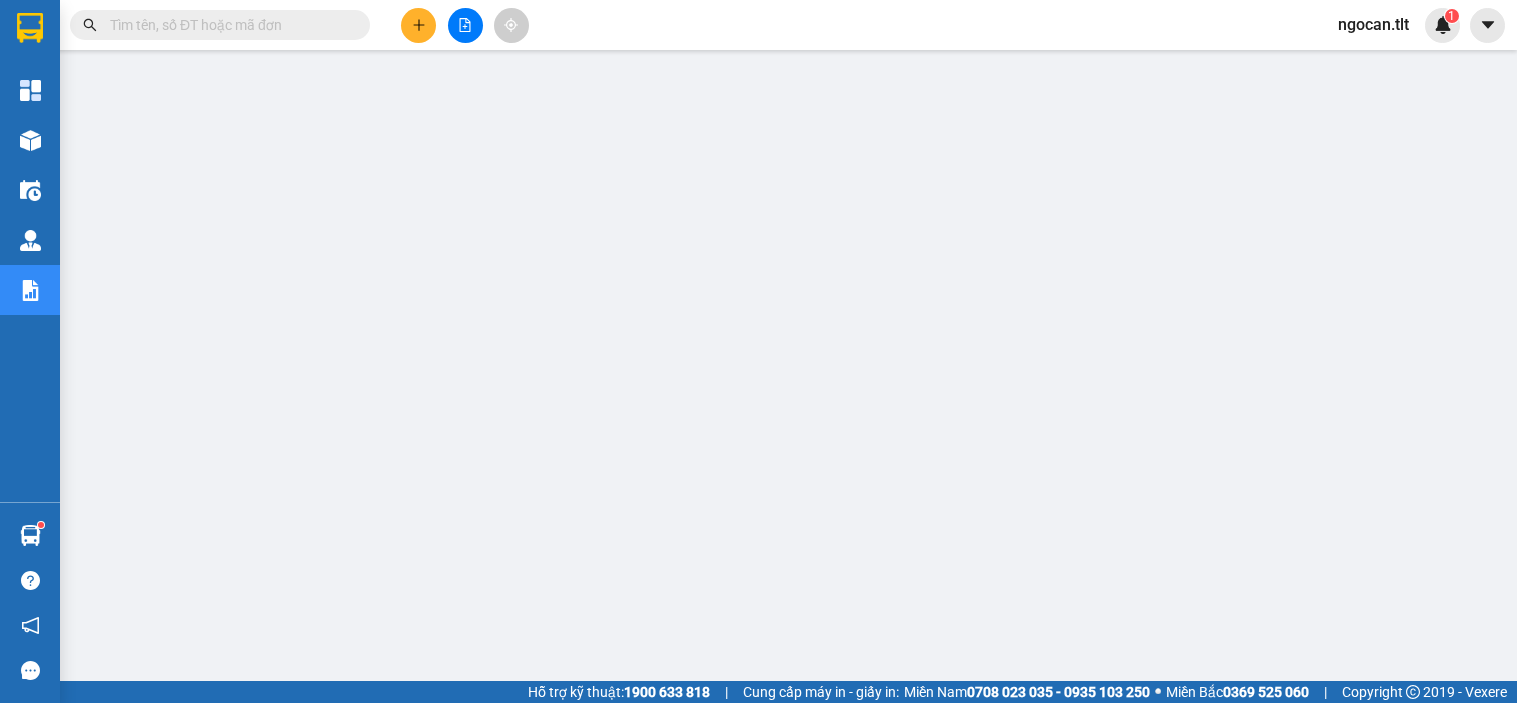 scroll, scrollTop: 0, scrollLeft: 0, axis: both 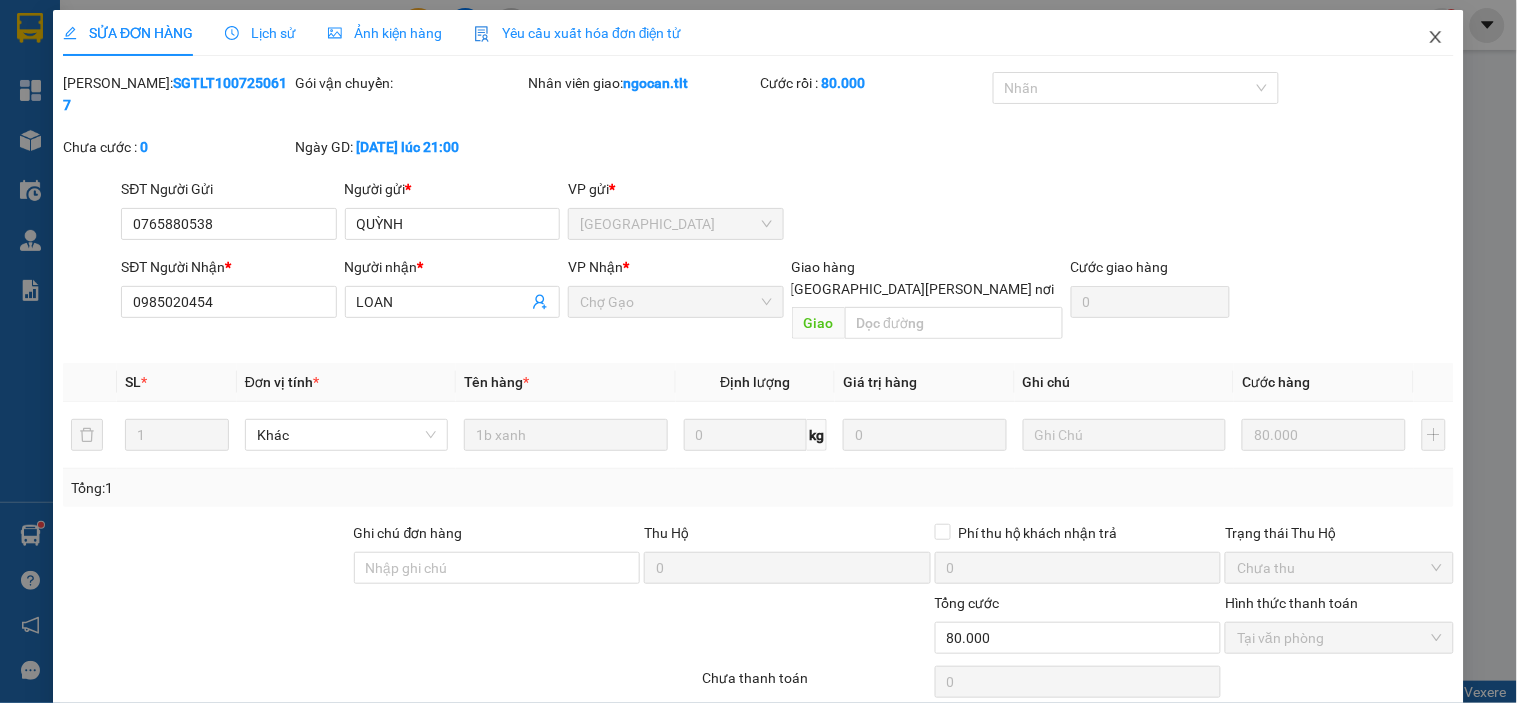click at bounding box center (1436, 38) 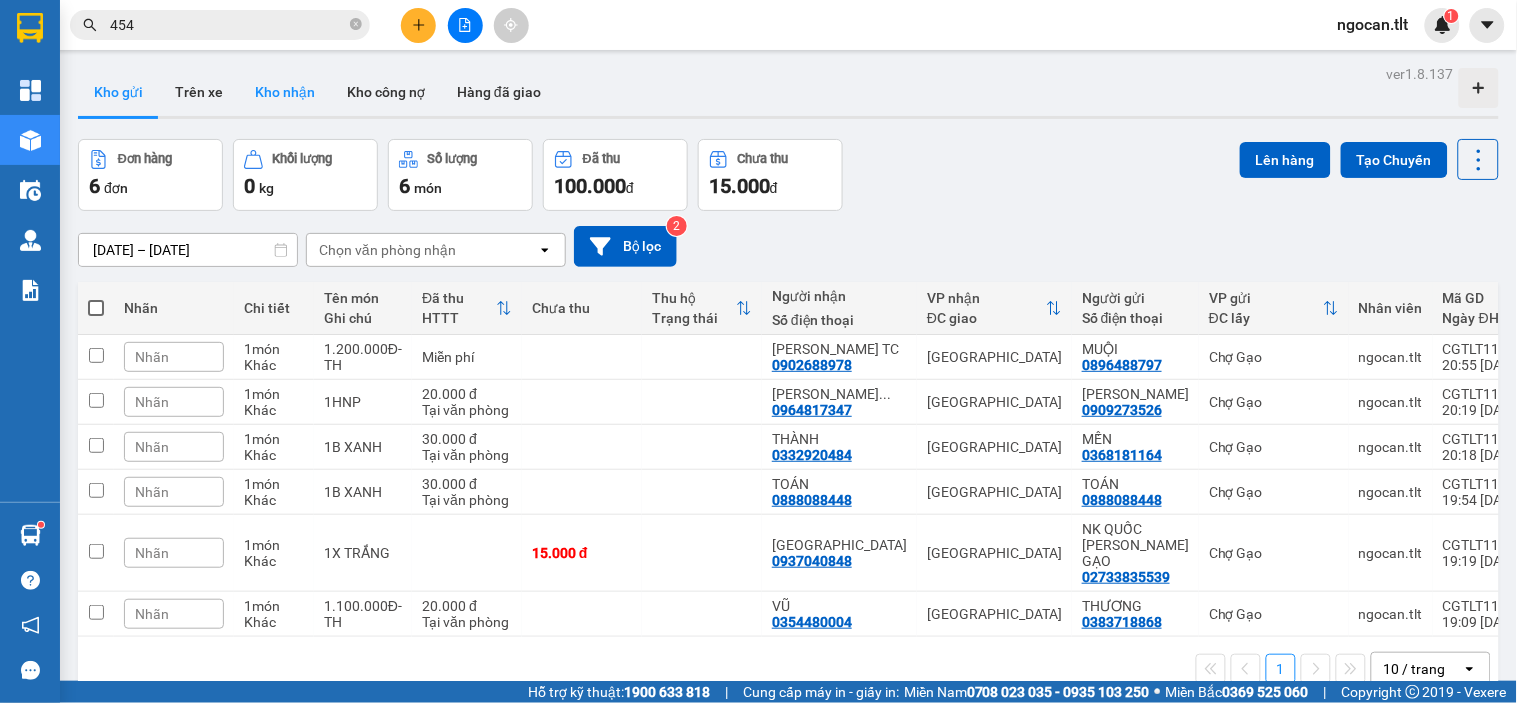 click on "Kho nhận" at bounding box center [285, 92] 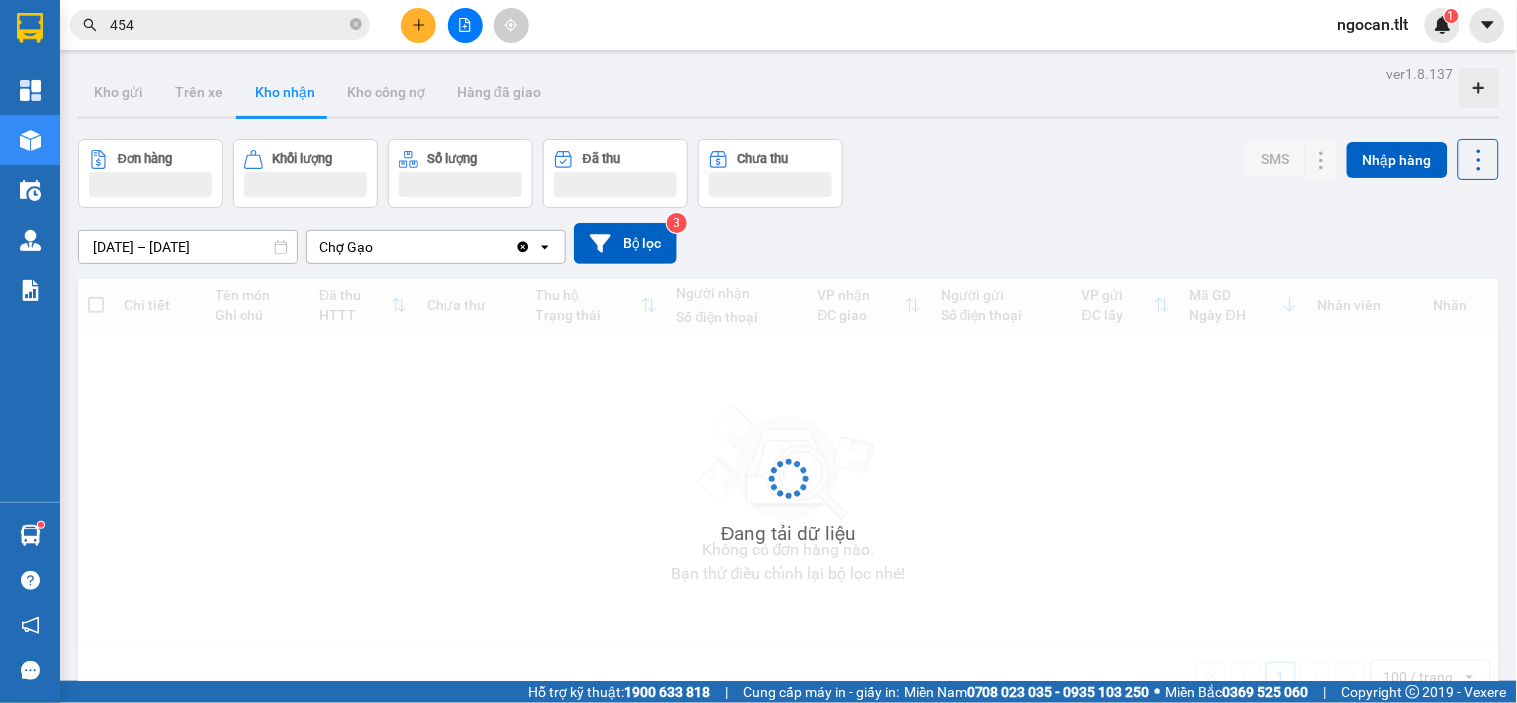 click on "454" at bounding box center (220, 25) 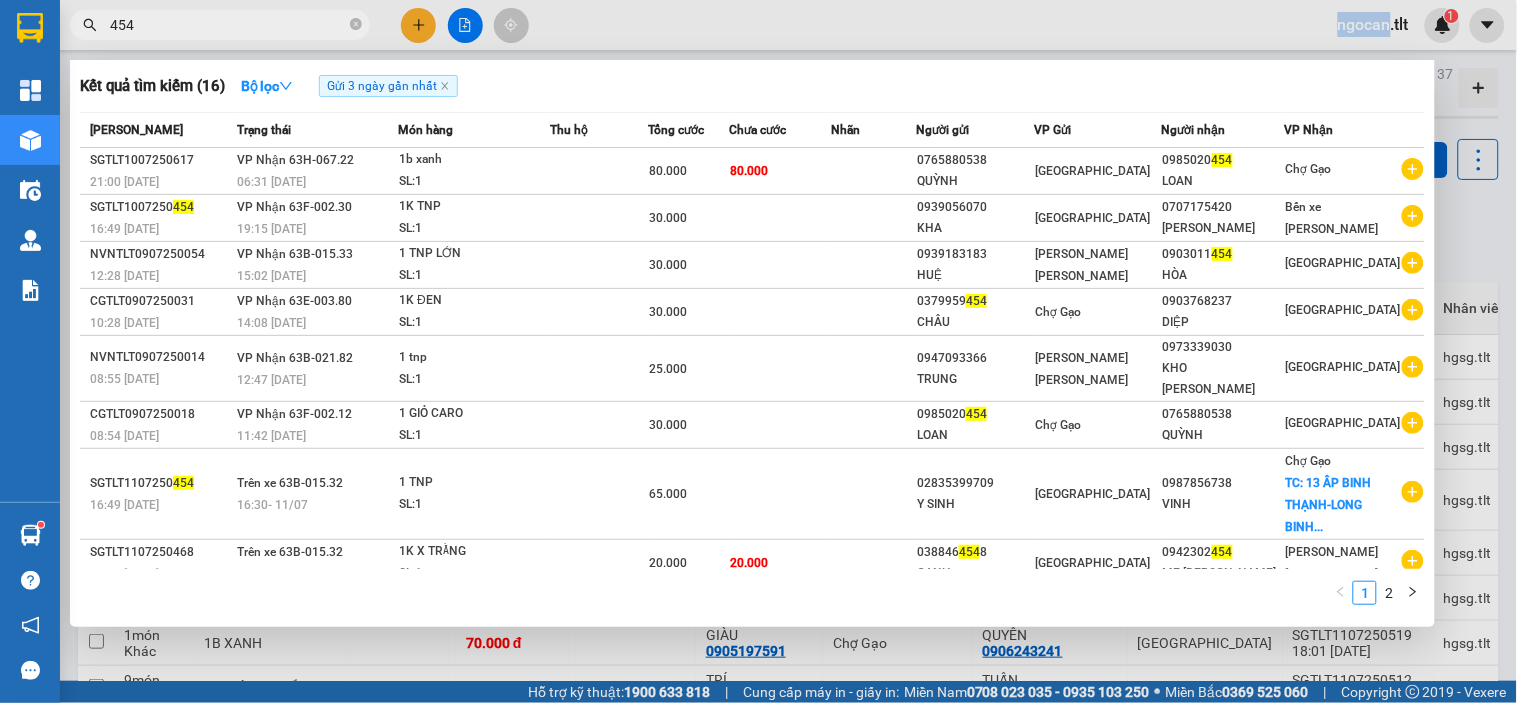 click on "454" at bounding box center [220, 25] 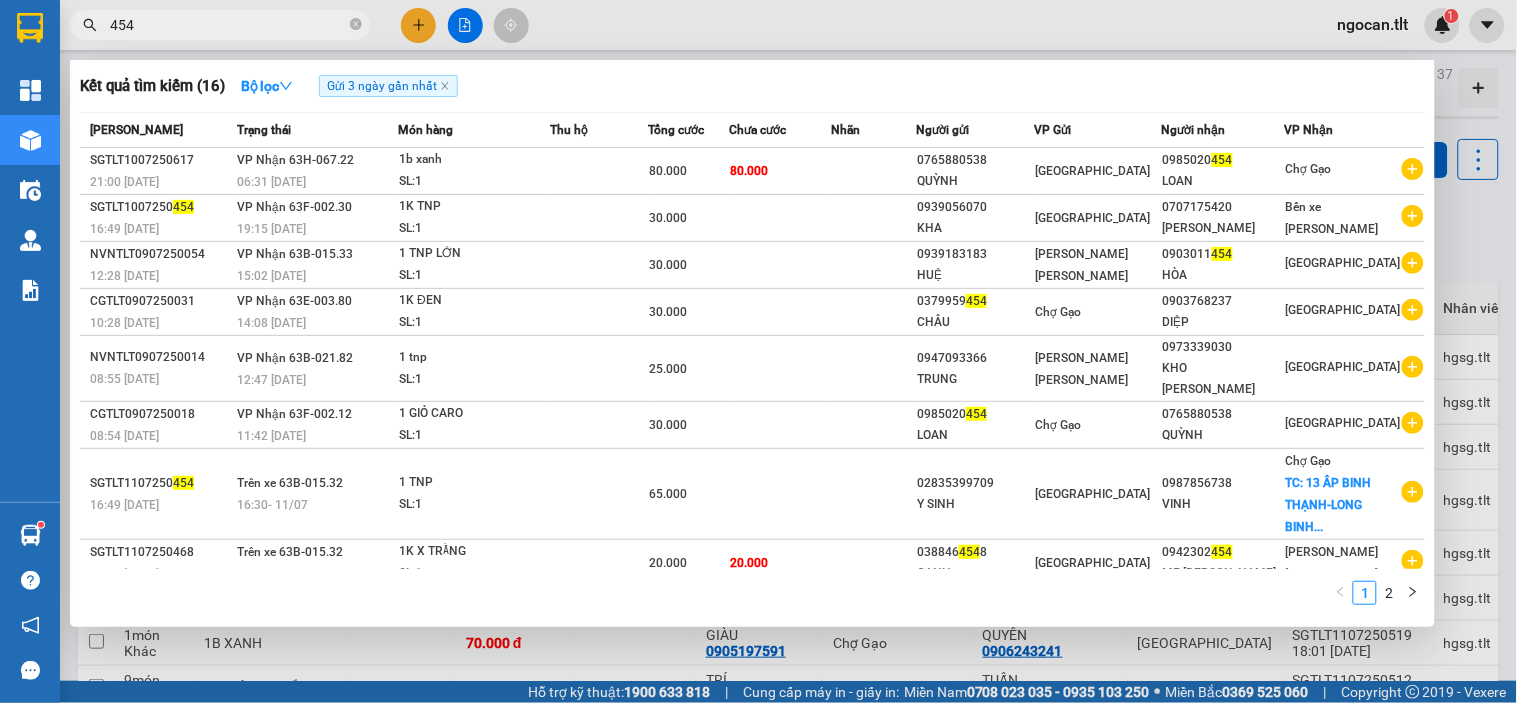 click on "454" at bounding box center [220, 25] 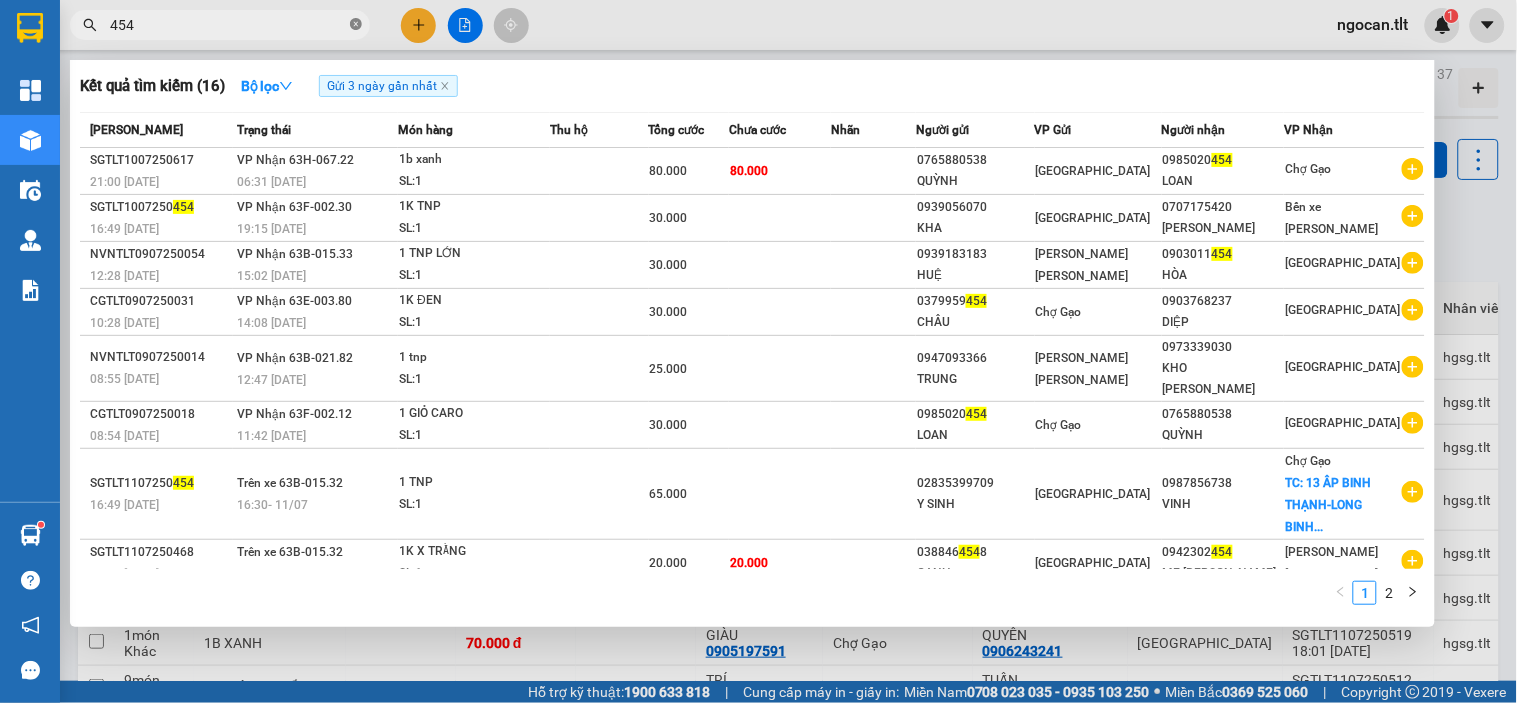 click 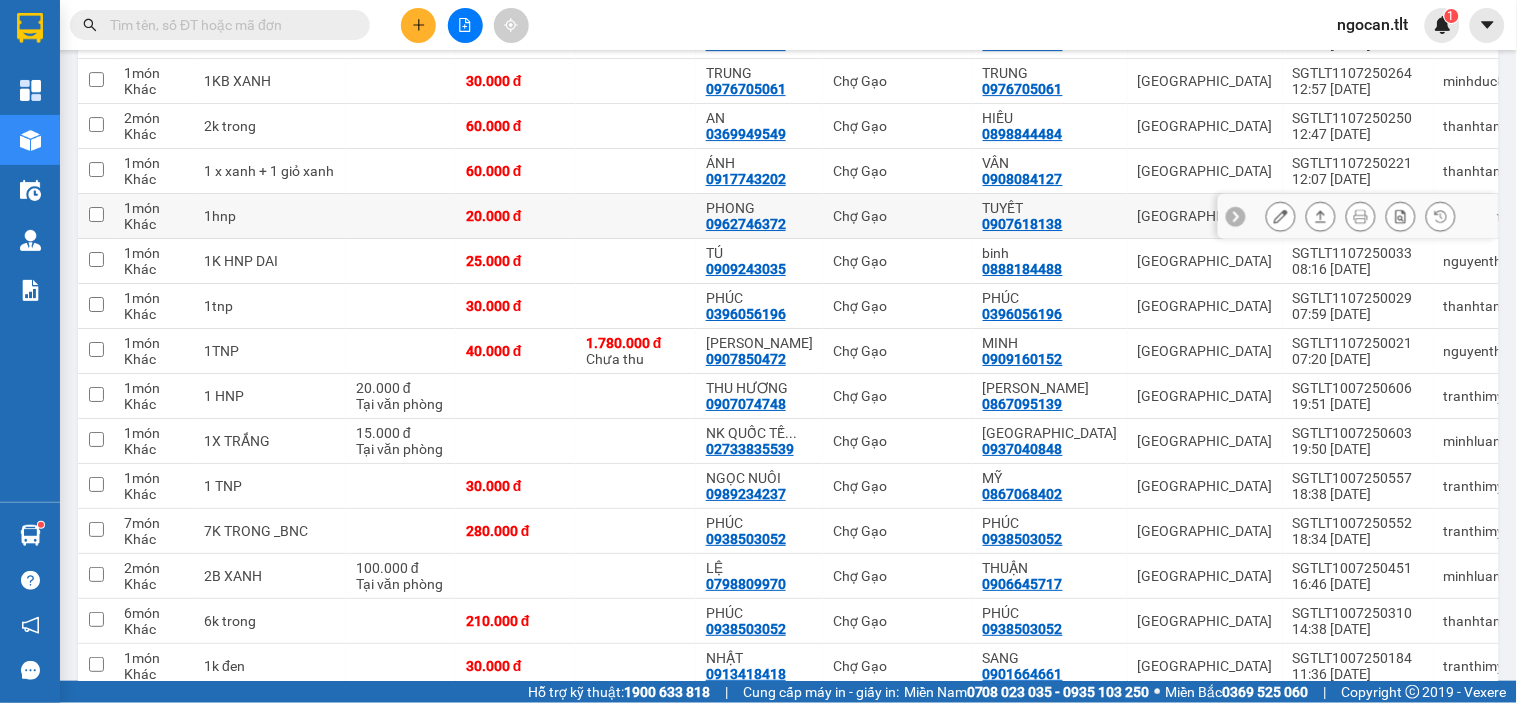 scroll, scrollTop: 1666, scrollLeft: 0, axis: vertical 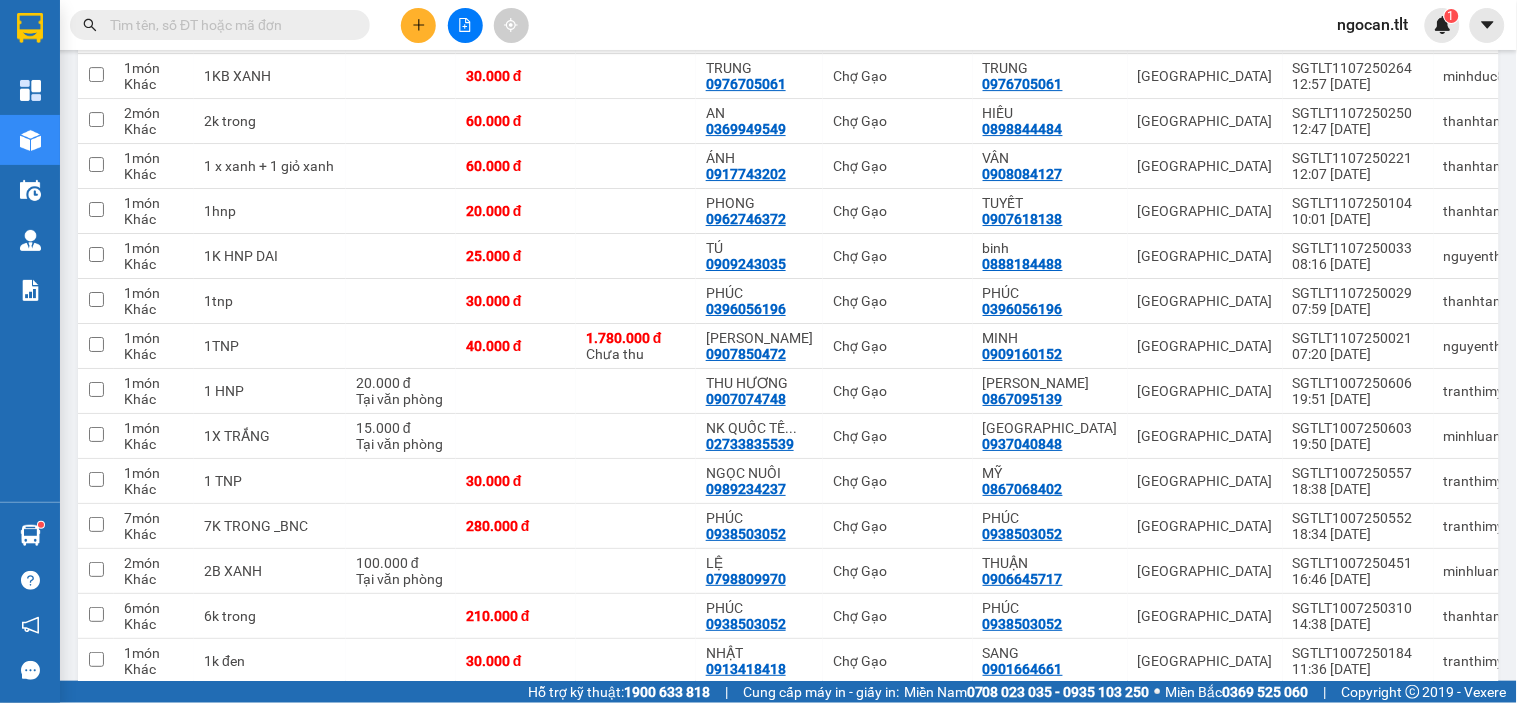 click on "Kết quả tìm kiếm ( 16 )  Bộ lọc  Gửi 3 ngày gần nhất Mã ĐH Trạng thái Món hàng Thu hộ Tổng cước Chưa cước Nhãn Người gửi VP Gửi Người nhận VP Nhận SGTLT1007250617 21:00 - 10/07 VP Nhận   63H-067.22 06:31 - 11/07 1b xanh SL:  1 80.000 80.000 0765880538 QUỲNH Sài Gòn 0985020454 LOAN Chợ Gạo SGTLT1007250454 16:49 - 10/07 VP Nhận   63F-002.30 19:15 - 10/07 1K TNP SL:  1 30.000 0939056070 KHA Sài Gòn 0707175420 PHỤC SINH  Bến xe Tiền Giang NVNTLT0907250054 12:28 - 09/07 VP Nhận   63B-015.33 15:02 - 09/07 1 TNP LỚN SL:  1 30.000 0939183183 HUỆ Nguyễn Văn Nguyễn 0903011454 HÒA Sài Gòn CGTLT0907250031 10:28 - 09/07 VP Nhận   63E-003.80 14:08 - 09/07 1K ĐEN SL:  1 30.000 0379959454 CHÂU Chợ Gạo 0903768237 DIỆP Sài Gòn NVNTLT0907250014 08:55 - 09/07 VP Nhận   63B-021.82 12:47 - 09/07 1 tnp SL:  1 25.000 0947093366 TRUNG Nguyễn Văn Nguyễn 0973339030 KHO NẮM KHOẺ Sài Gòn CGTLT0907250018 08:54 - 09/07 VP Nhận" at bounding box center [758, 25] 